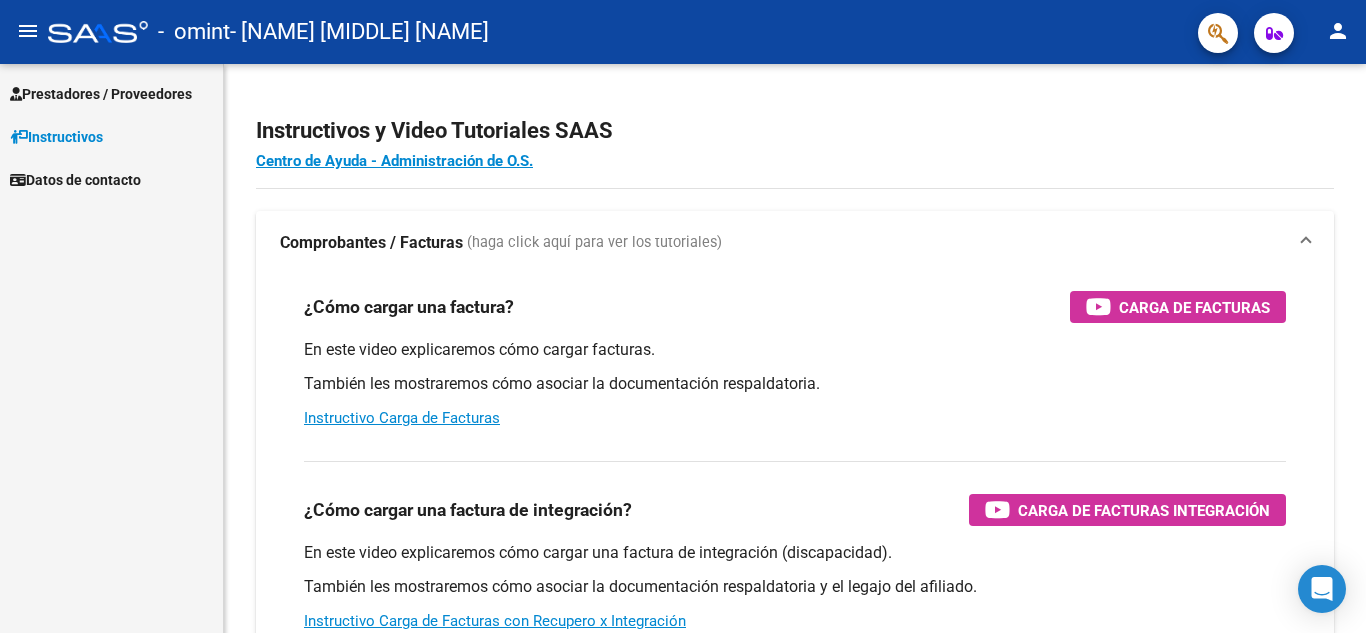 scroll, scrollTop: 0, scrollLeft: 0, axis: both 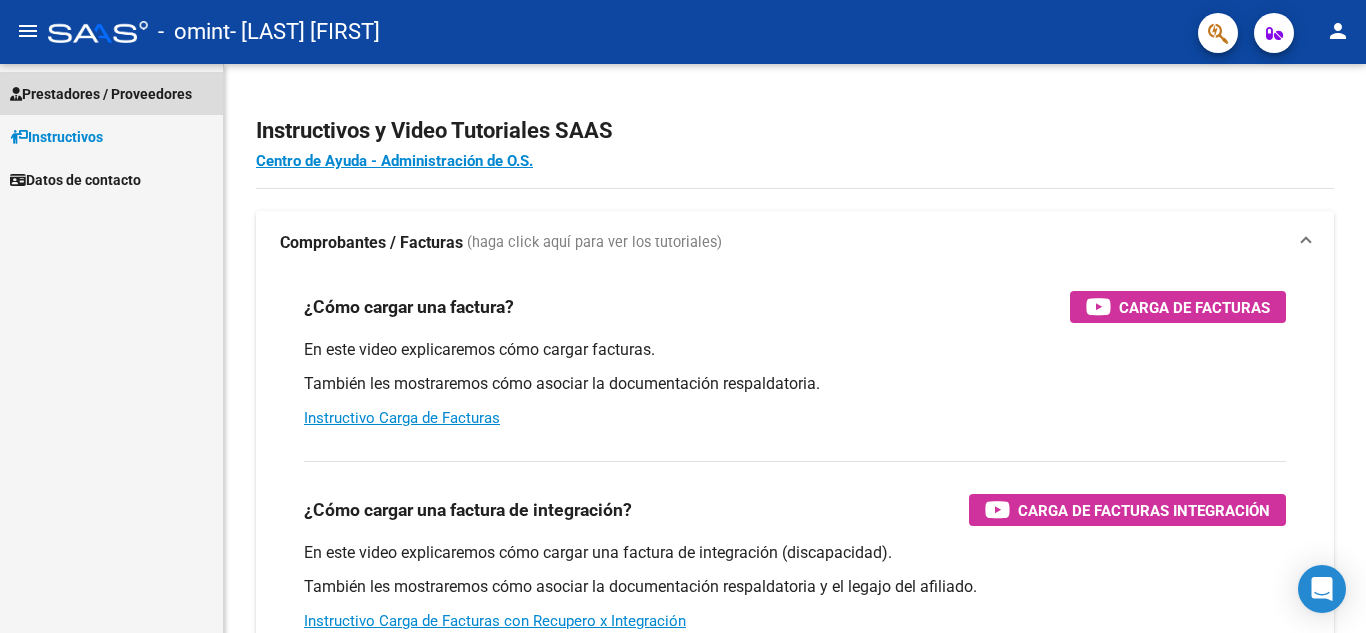 click on "Prestadores / Proveedores" at bounding box center (101, 94) 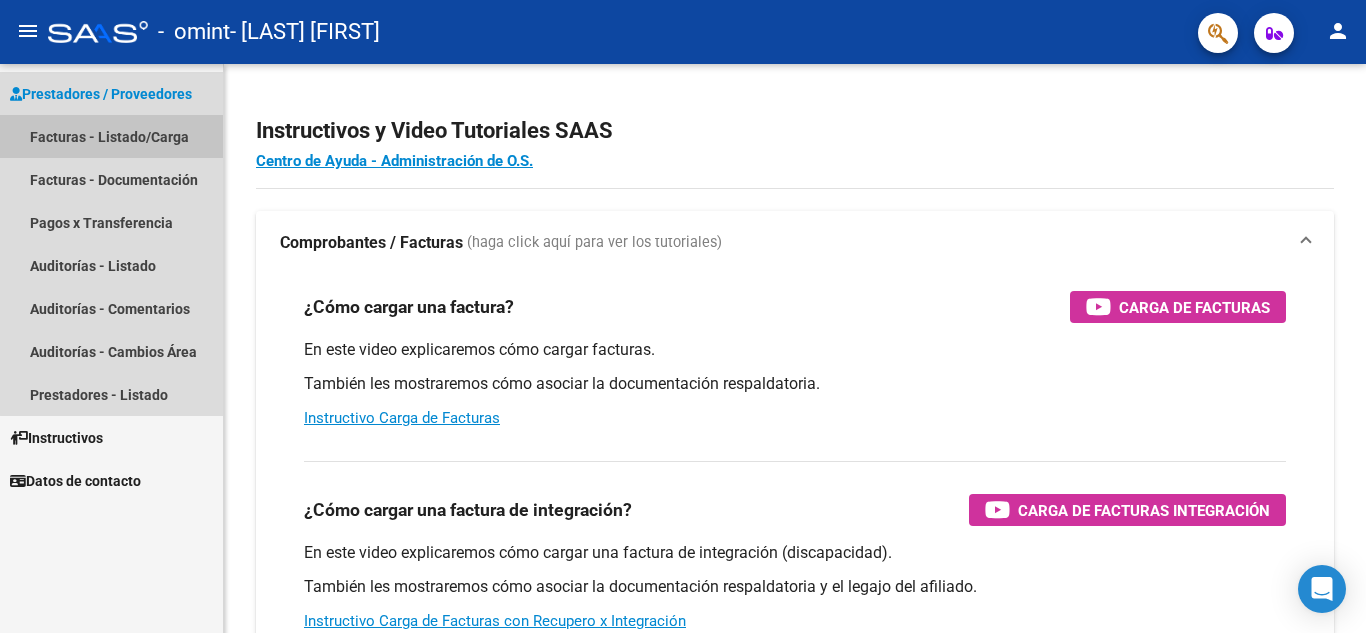 click on "Facturas - Listado/Carga" at bounding box center [111, 136] 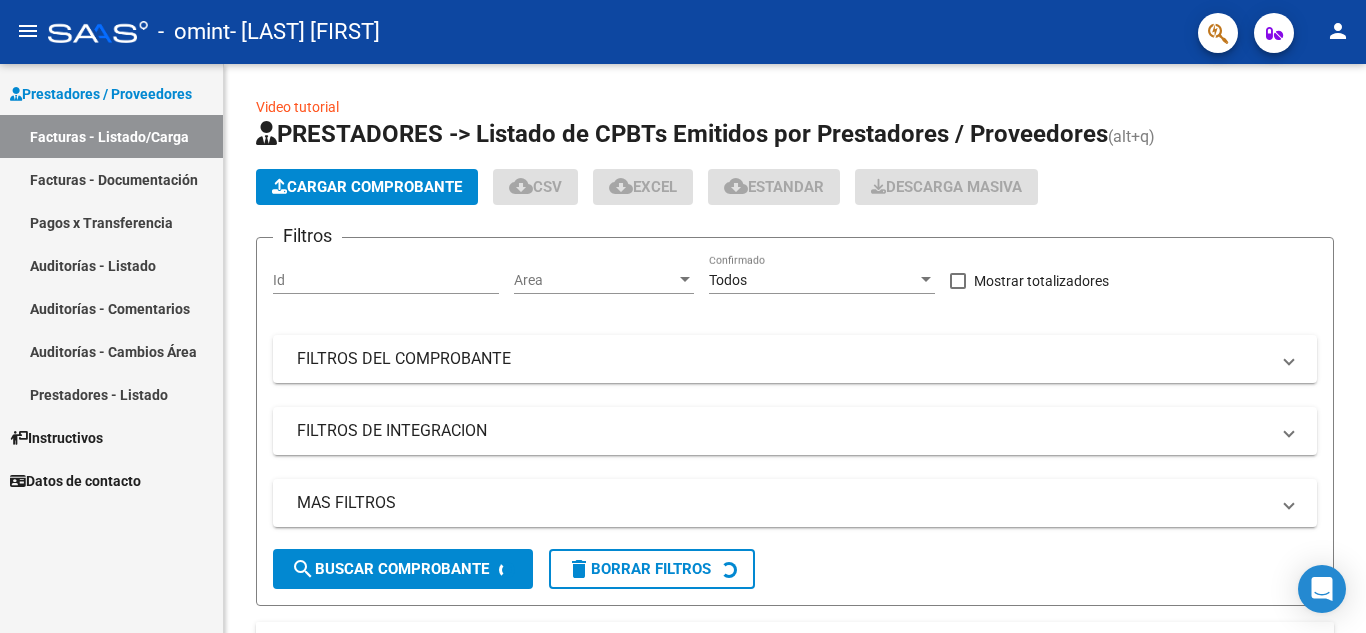 click on "Facturas - Listado/Carga" at bounding box center [111, 136] 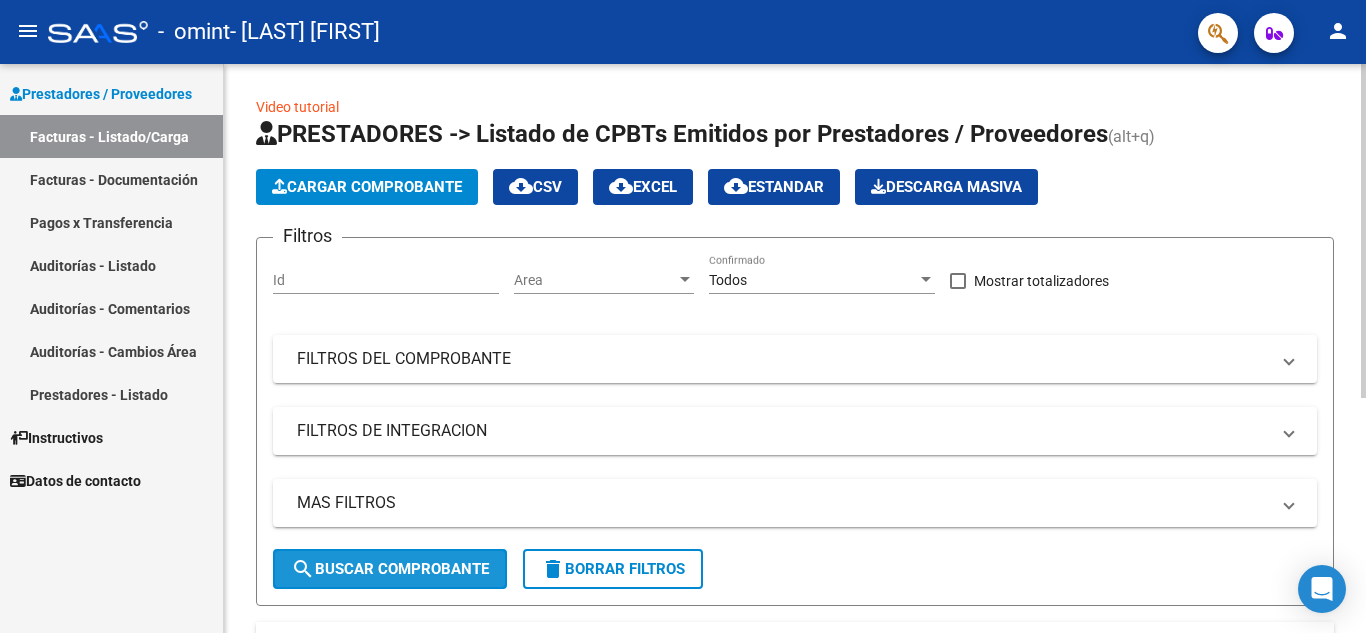 click on "search  Buscar Comprobante" 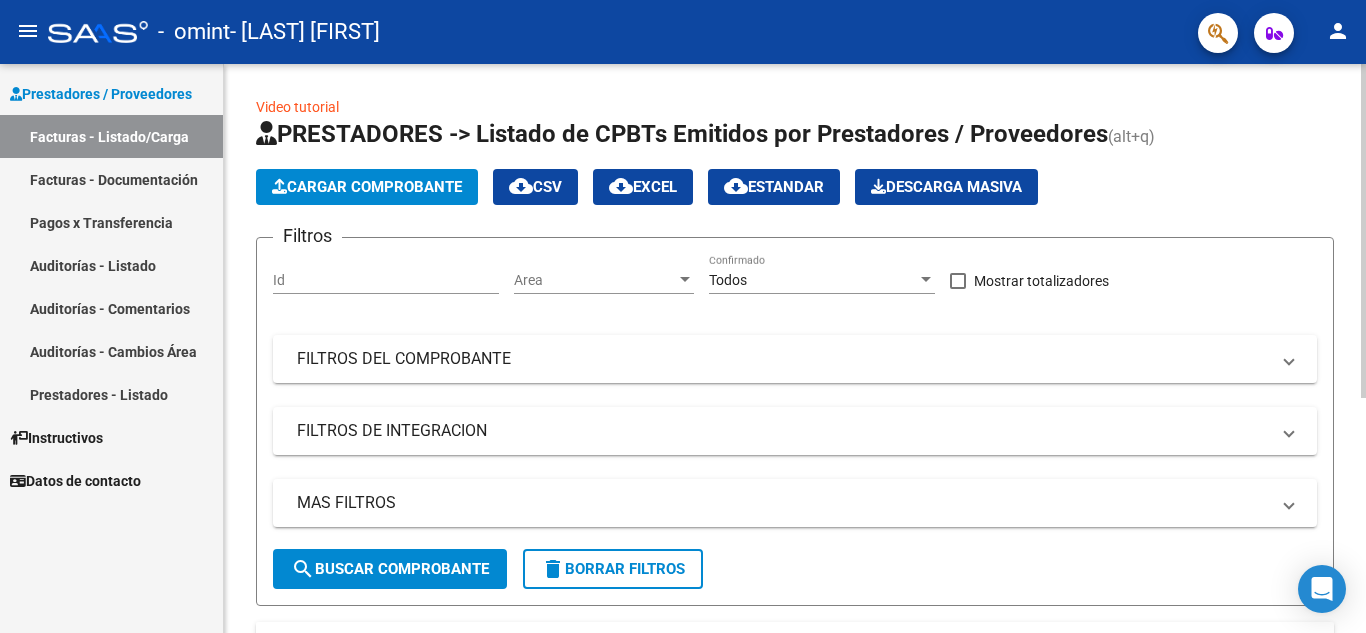click on "Video tutorial   PRESTADORES -> Listado de CPBTs Emitidos por Prestadores / Proveedores (alt+q)   Cargar Comprobante
cloud_download  CSV  cloud_download  EXCEL  cloud_download  Estandar   Descarga Masiva
Filtros Id Area Area Todos Confirmado   Mostrar totalizadores   FILTROS DEL COMPROBANTE  Comprobante Tipo Comprobante Tipo Start date – End date Fec. Comprobante Desde / Hasta Días Emisión Desde(cant. días) Días Emisión Hasta(cant. días) CUIT / Razón Social Pto. Venta Nro. Comprobante Código SSS CAE Válido CAE Válido Todos Cargado Módulo Hosp. Todos Tiene facturacion Apócrifa Hospital Refes  FILTROS DE INTEGRACION  Período De Prestación Campos del Archivo de Rendición Devuelto x SSS (dr_envio) Todos Rendido x SSS (dr_envio) Tipo de Registro Tipo de Registro Período Presentación Período Presentación Campos del Legajo Asociado (preaprobación) Afiliado Legajo (cuil/nombre) Todos Solo facturas preaprobadas  MAS FILTROS  Todos Con Doc. Respaldatoria Todos Con Trazabilidad Todos – –" 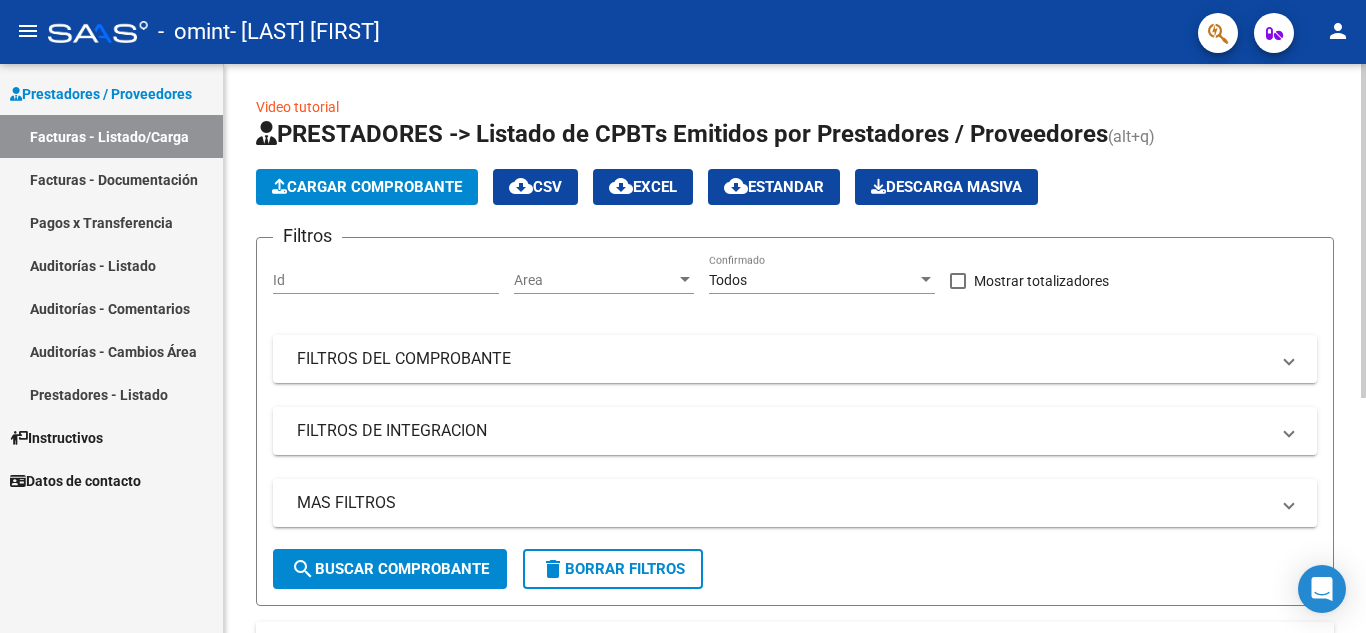 scroll, scrollTop: 399, scrollLeft: 0, axis: vertical 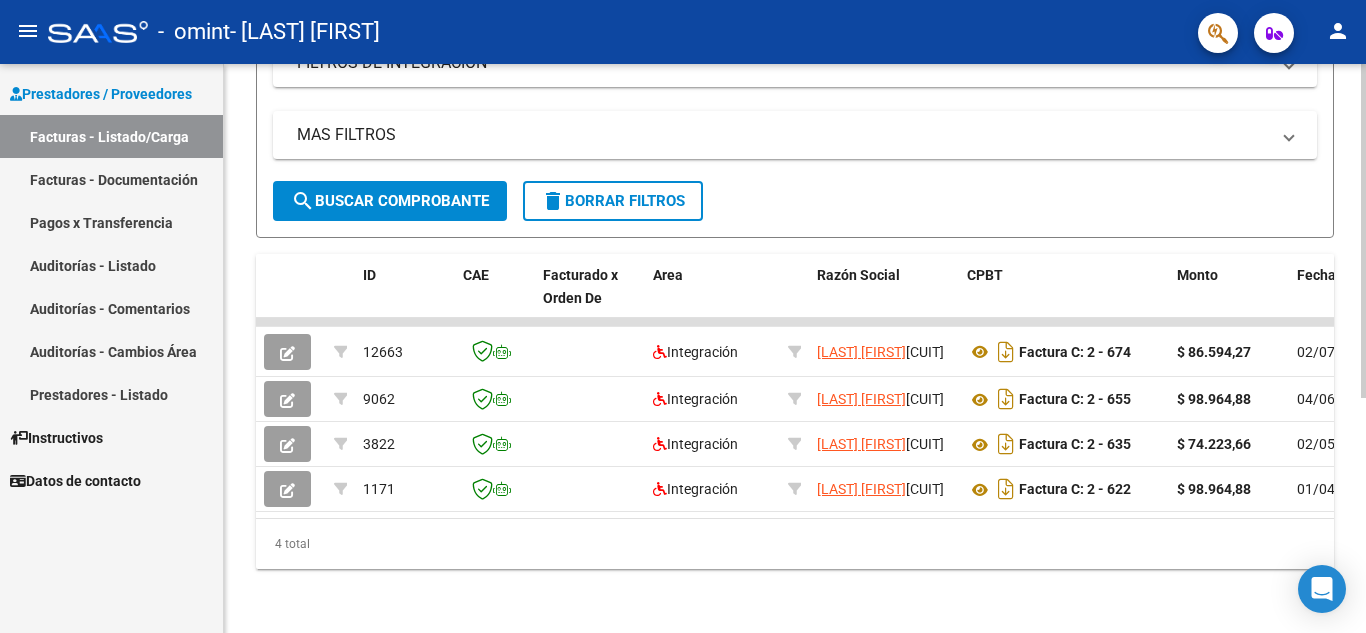 click 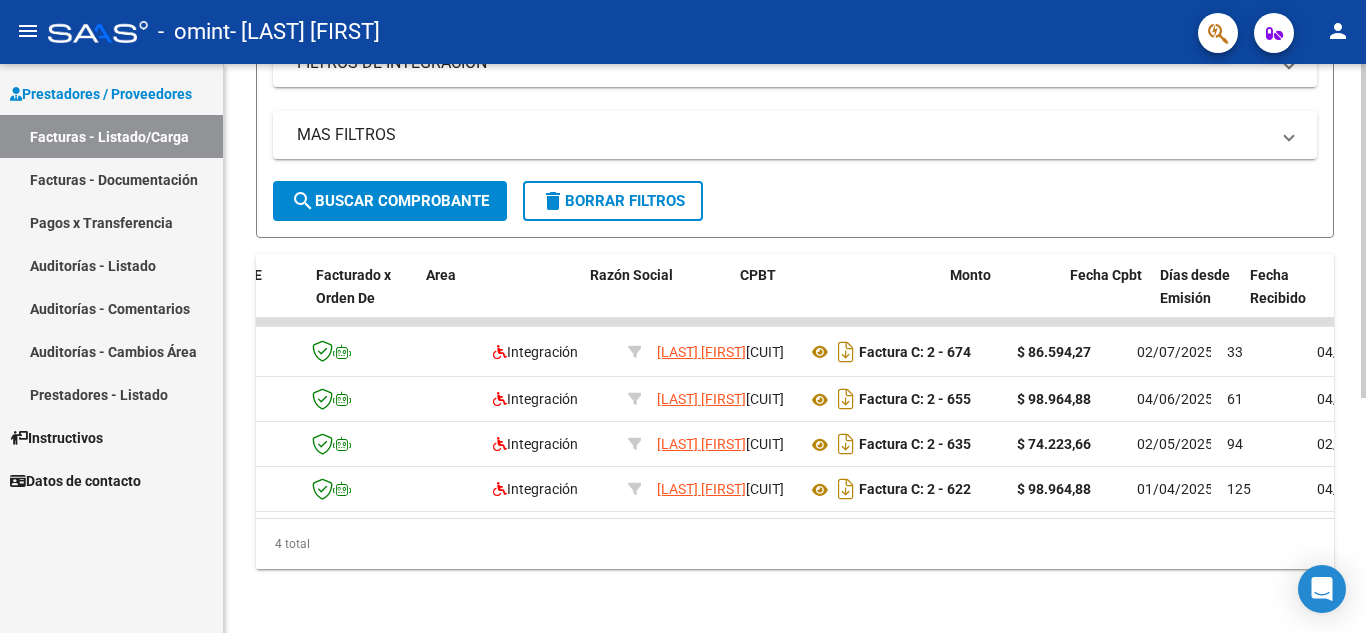 scroll, scrollTop: 0, scrollLeft: 453, axis: horizontal 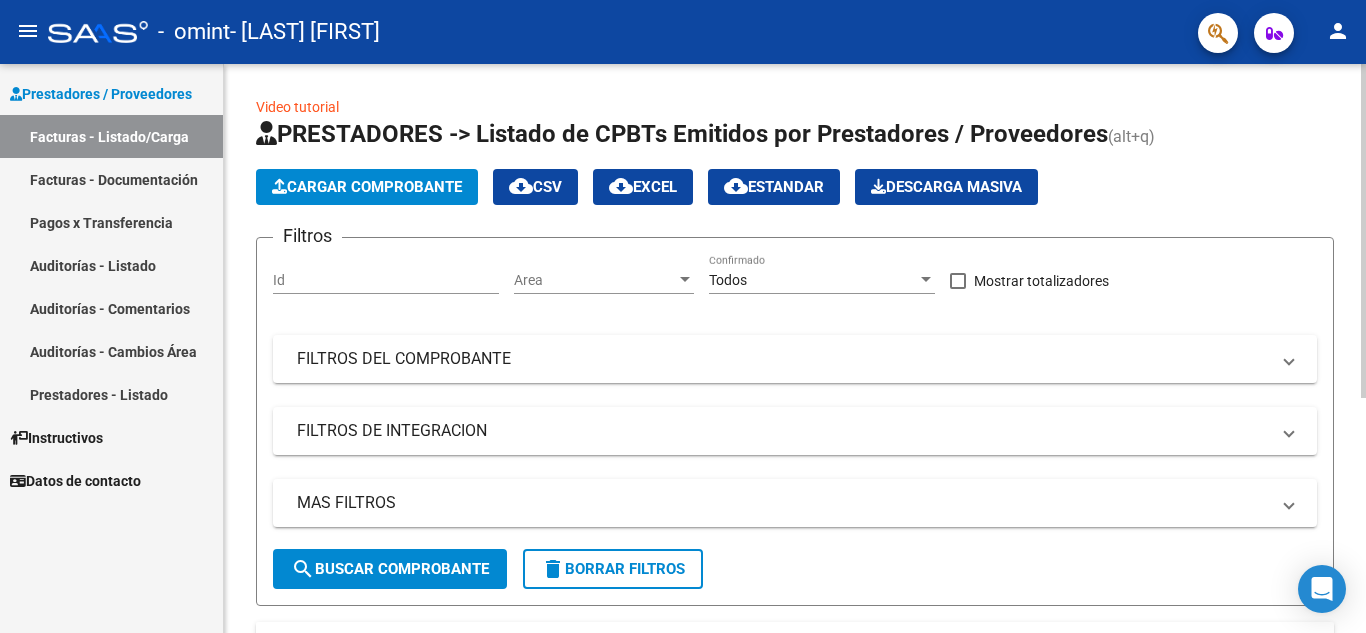 click 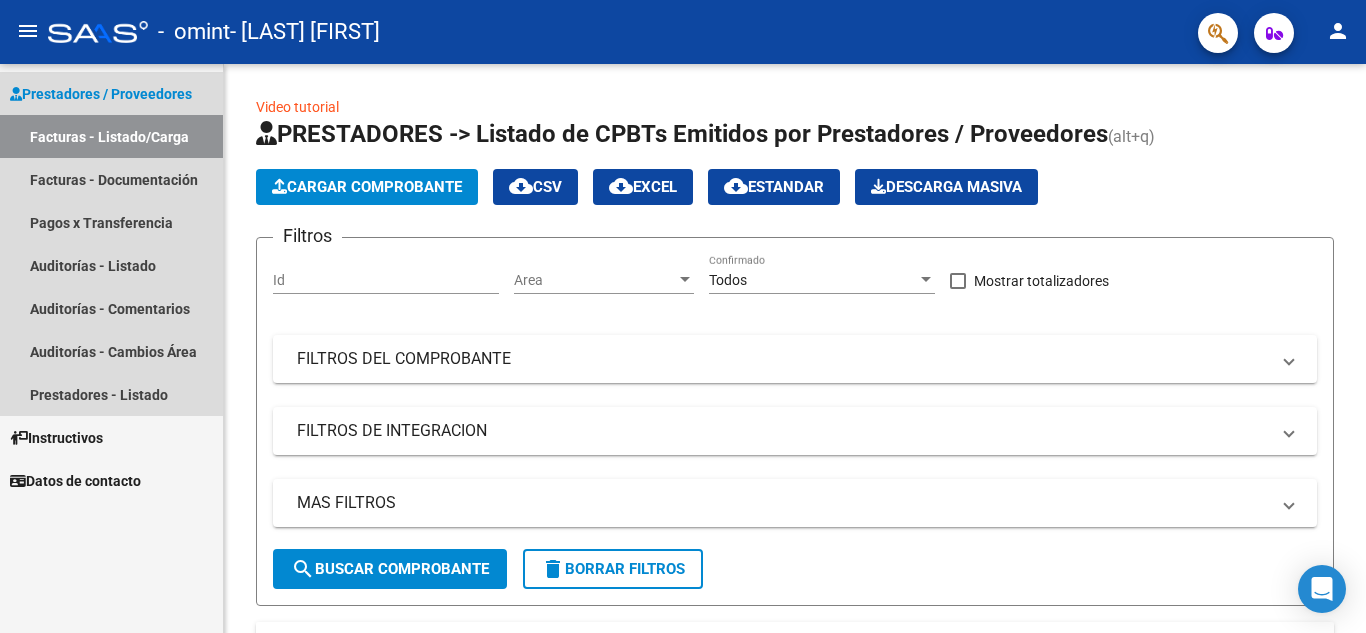 click on "Facturas - Listado/Carga" at bounding box center (111, 136) 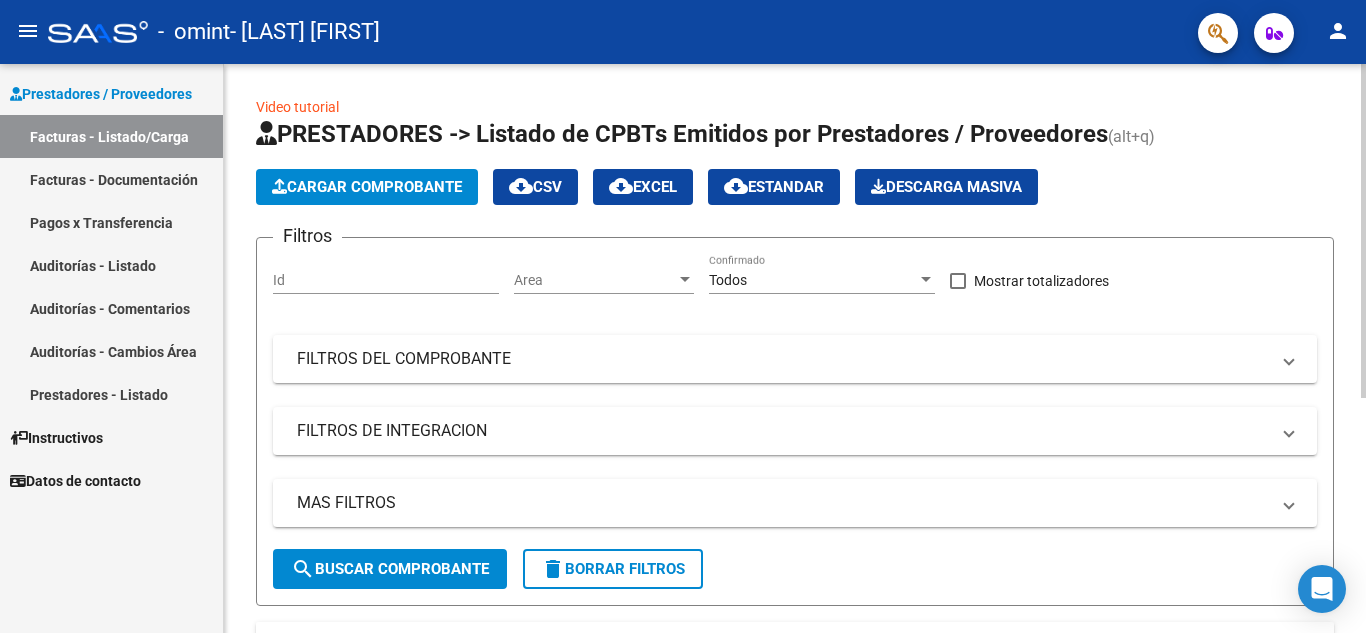 click on "Cargar Comprobante" 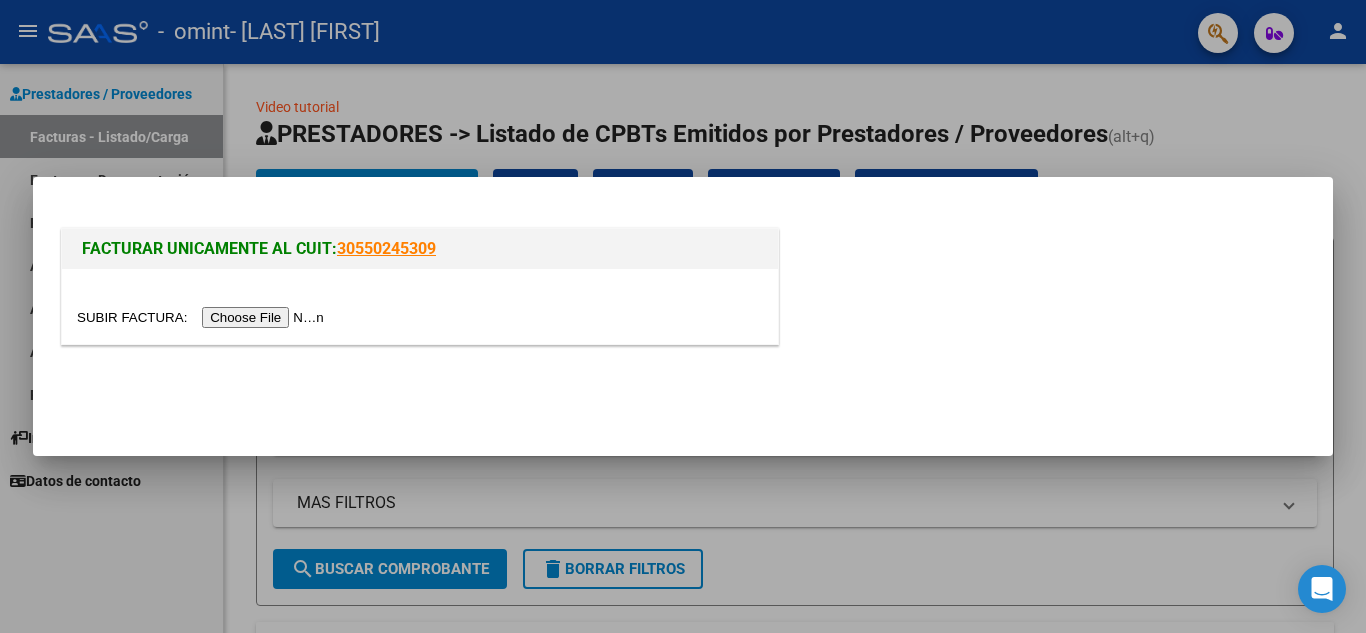 click at bounding box center [203, 317] 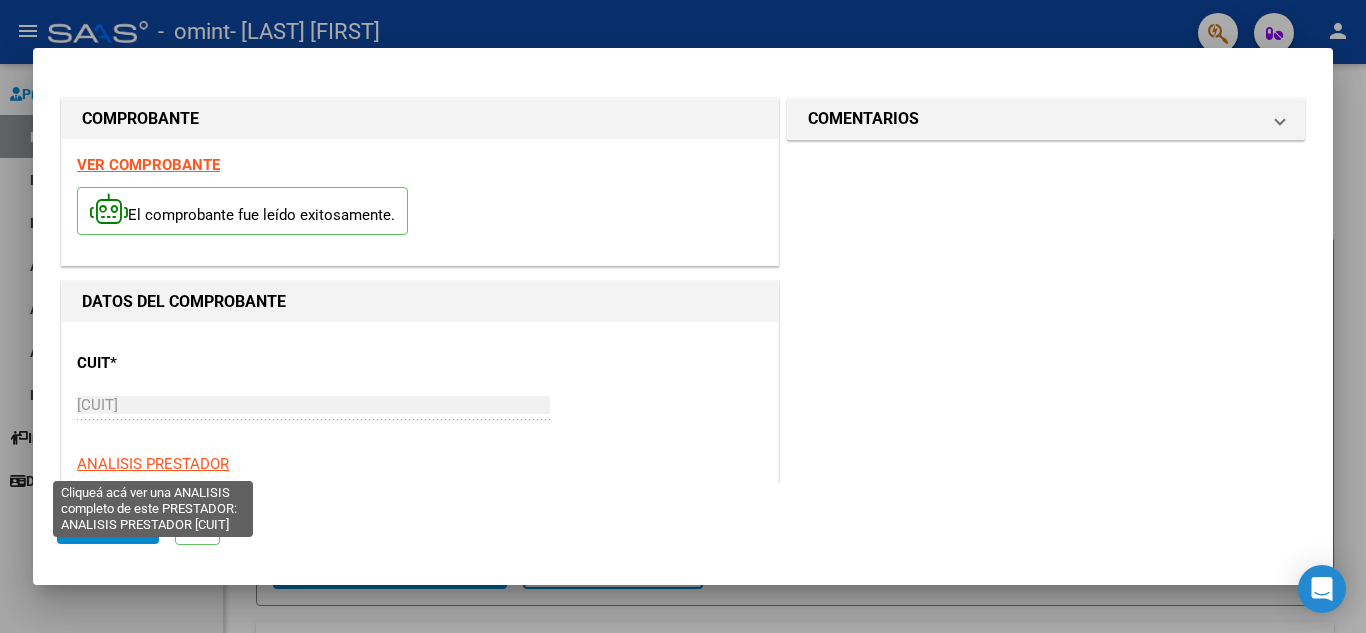 click on "ANALISIS PRESTADOR" at bounding box center (153, 464) 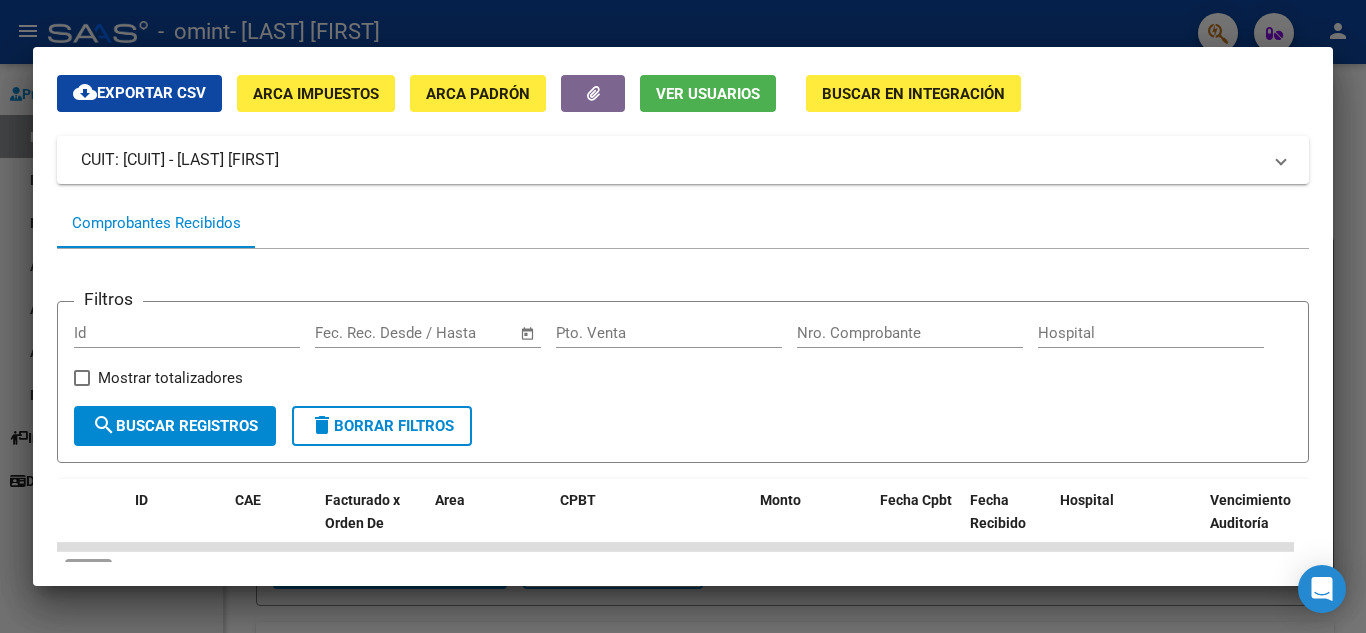 scroll, scrollTop: 80, scrollLeft: 0, axis: vertical 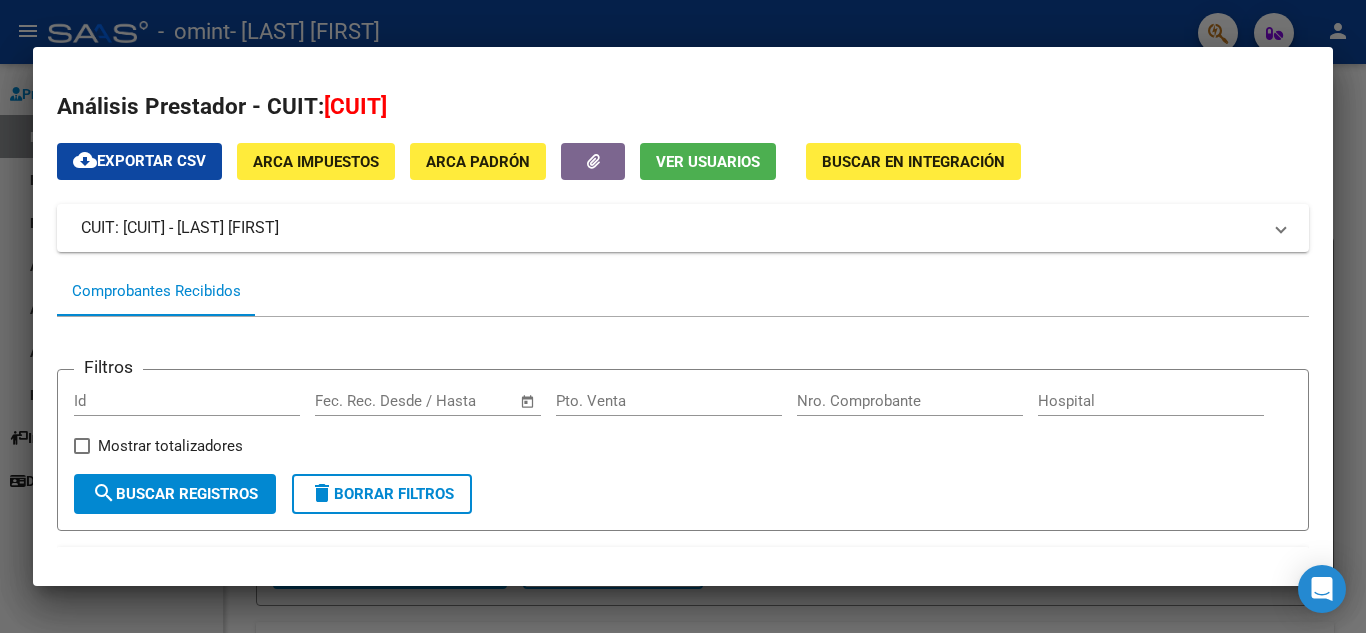 click at bounding box center (683, 316) 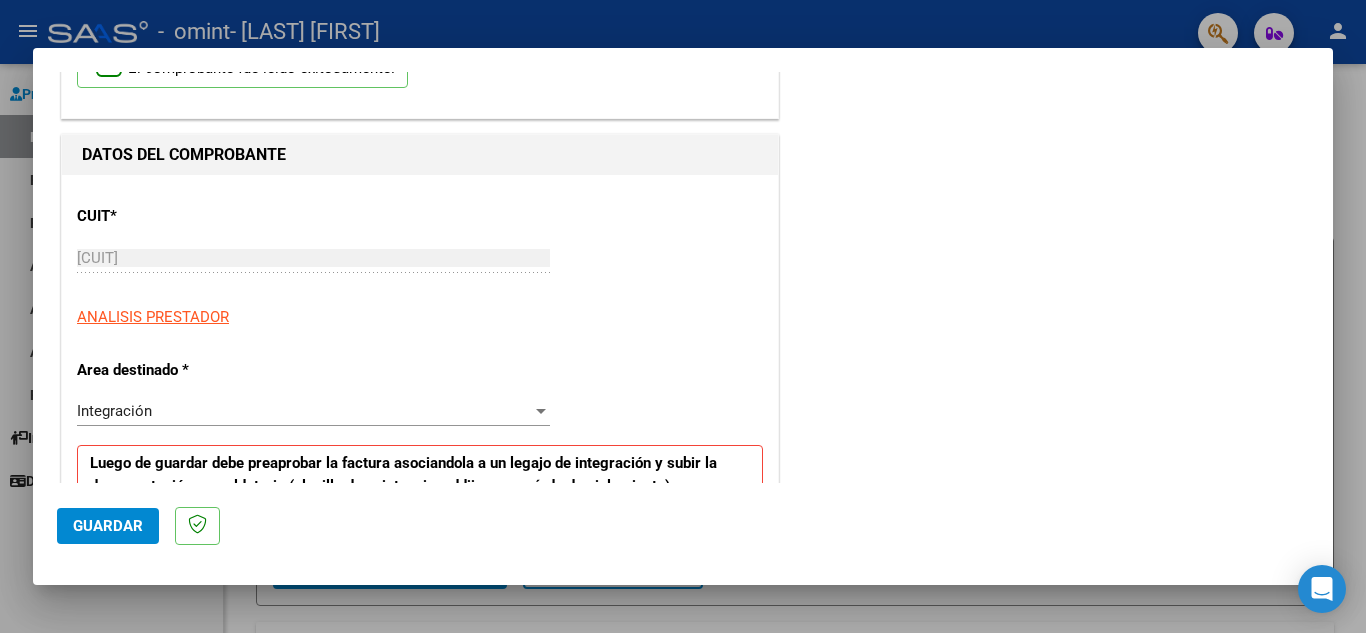 scroll, scrollTop: 213, scrollLeft: 0, axis: vertical 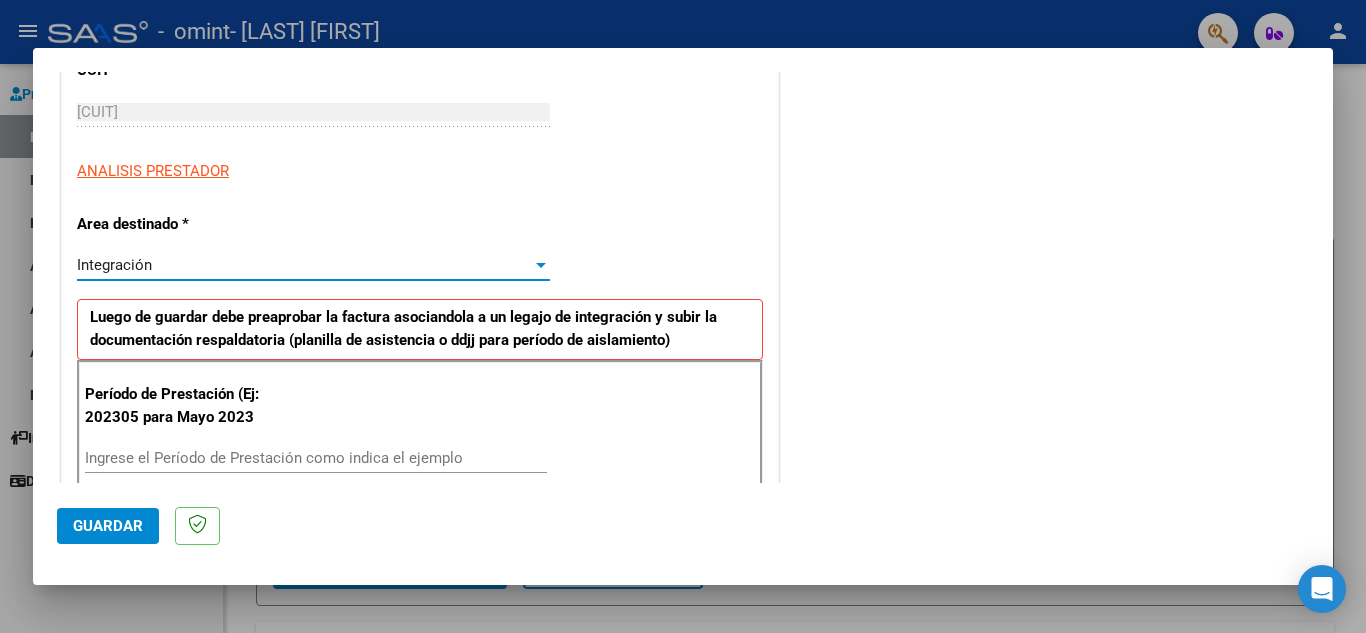 click at bounding box center [541, 265] 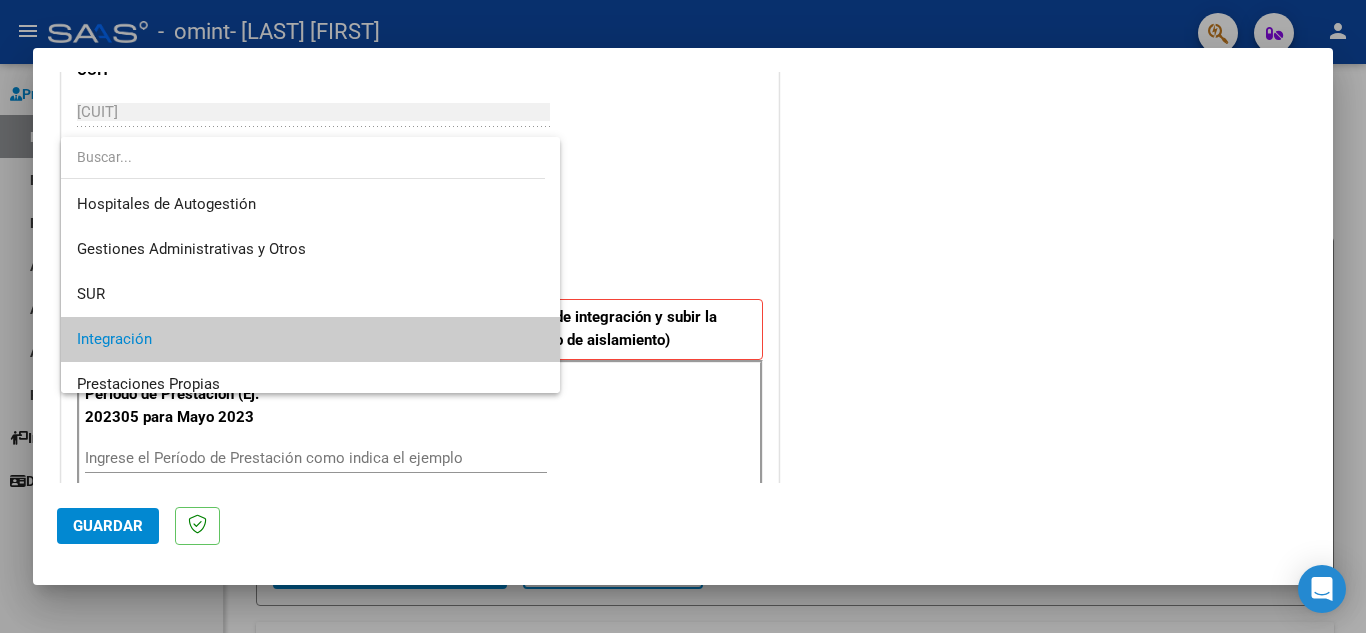 scroll, scrollTop: 75, scrollLeft: 0, axis: vertical 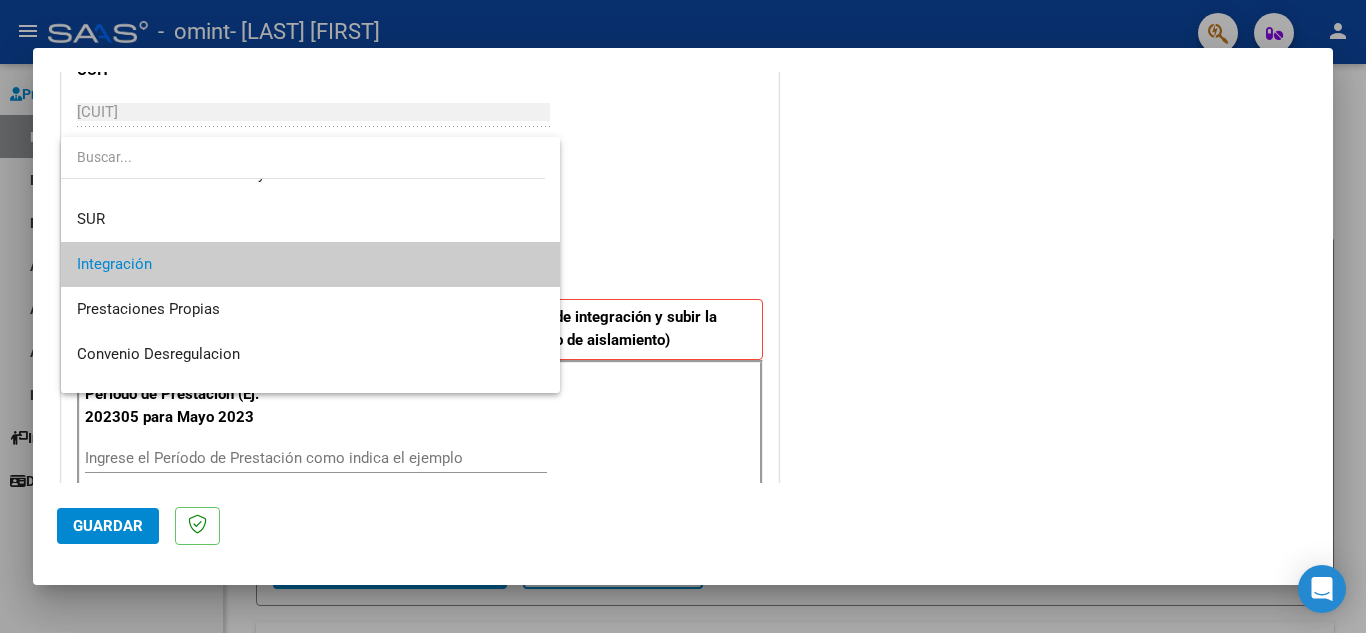 click on "Integración" at bounding box center (310, 264) 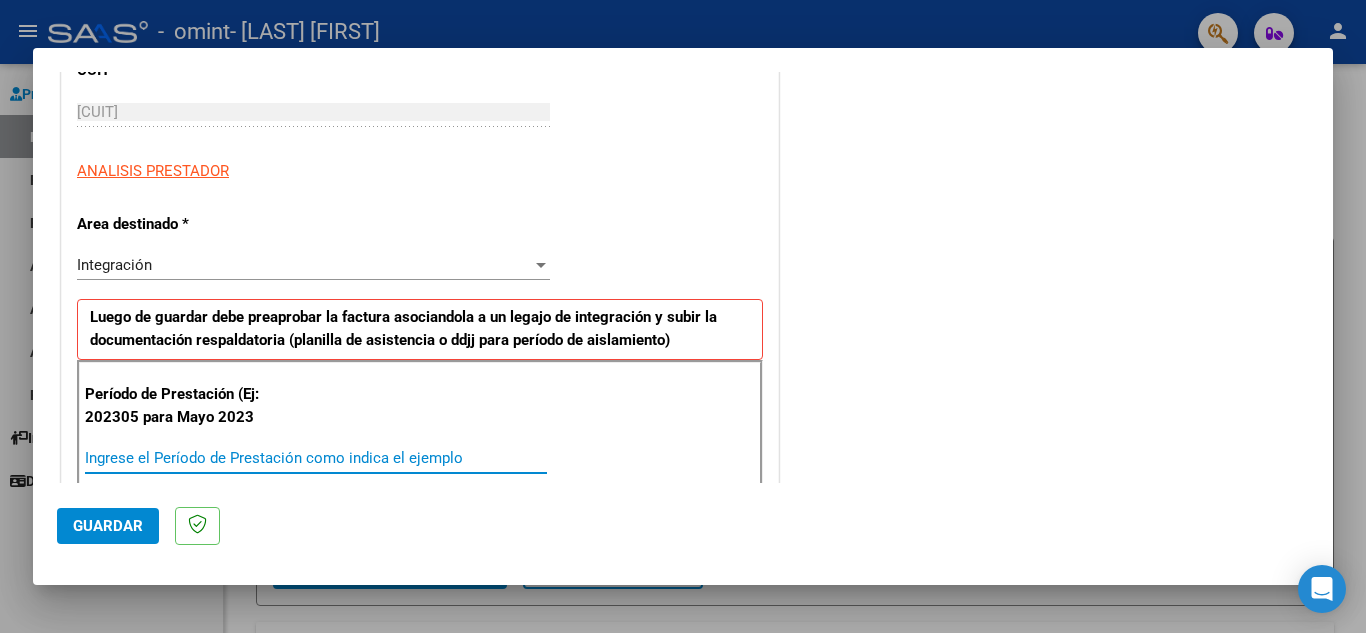 click on "Ingrese el Período de Prestación como indica el ejemplo" at bounding box center [316, 458] 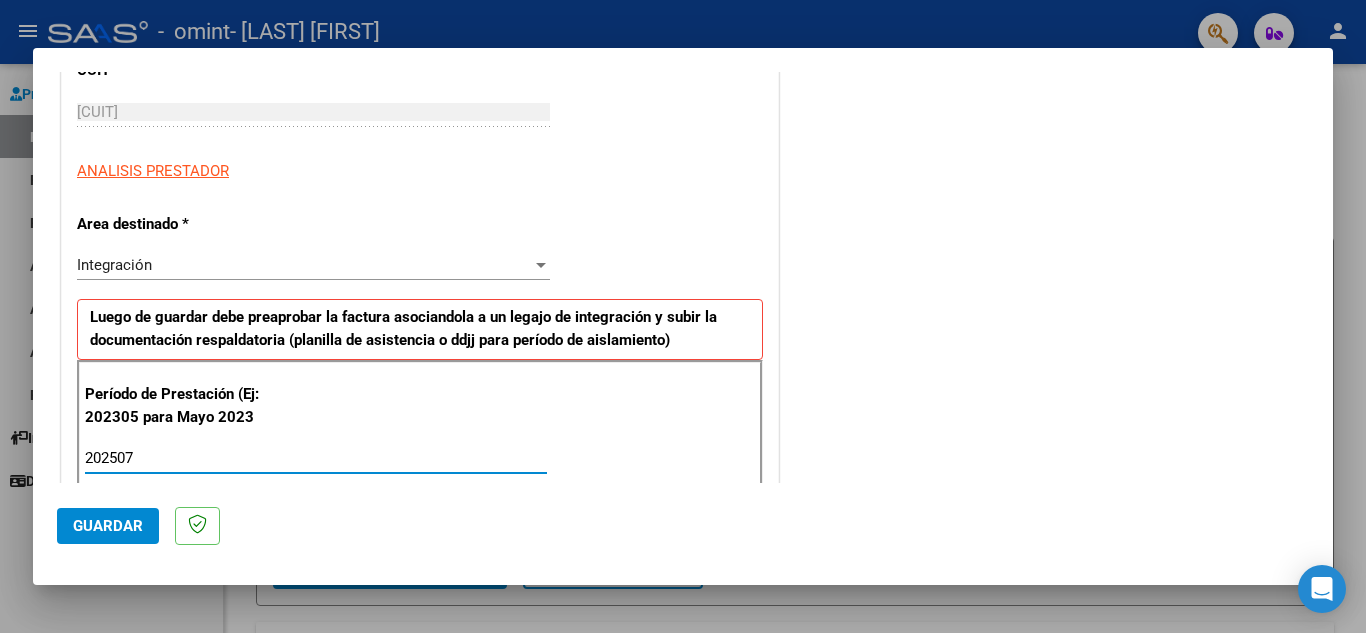type on "202507" 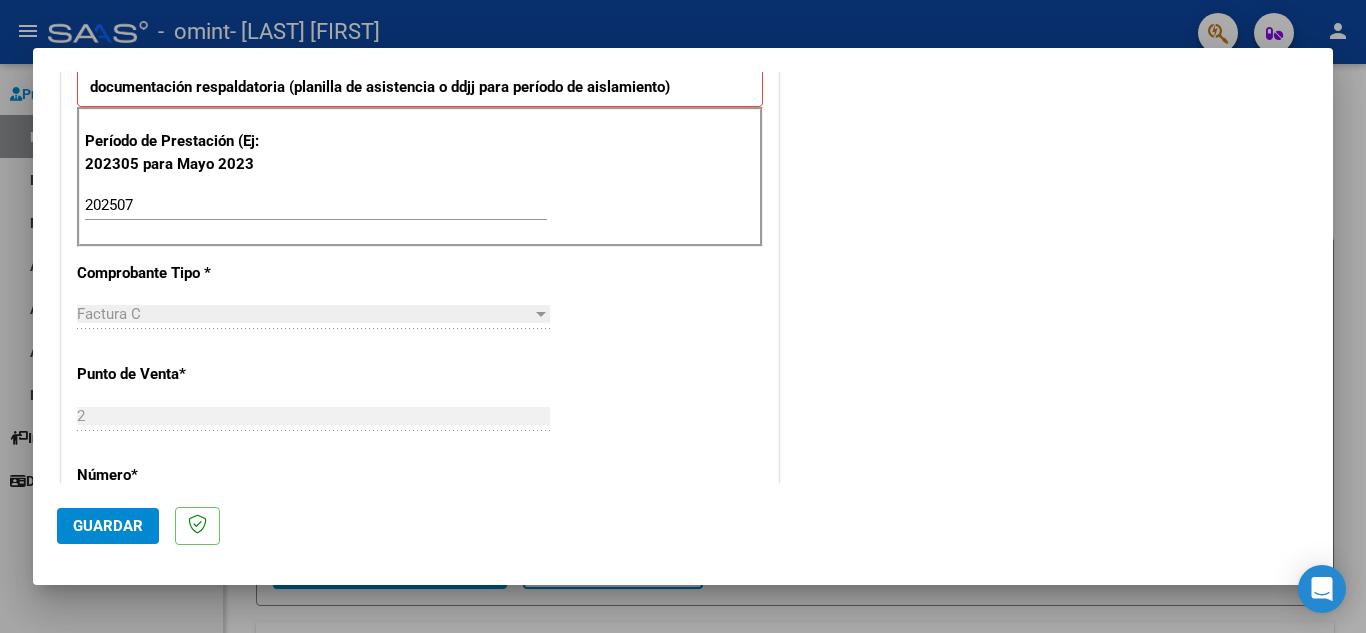 scroll, scrollTop: 666, scrollLeft: 0, axis: vertical 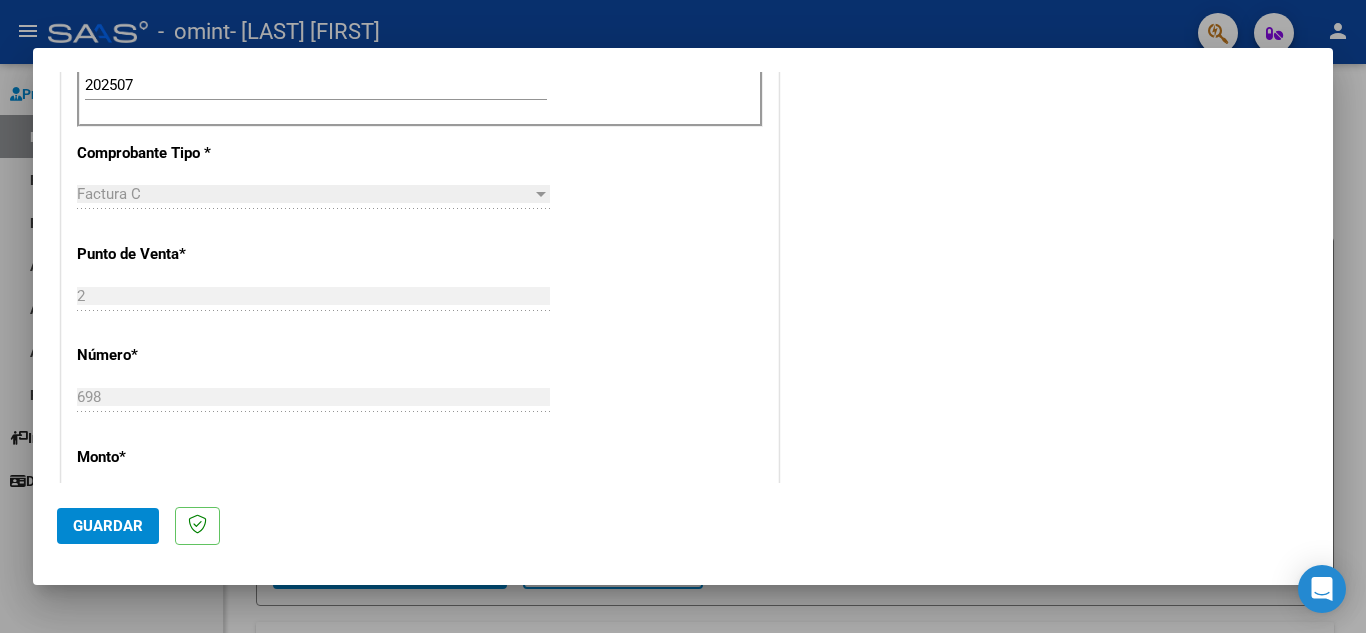 click at bounding box center [541, 194] 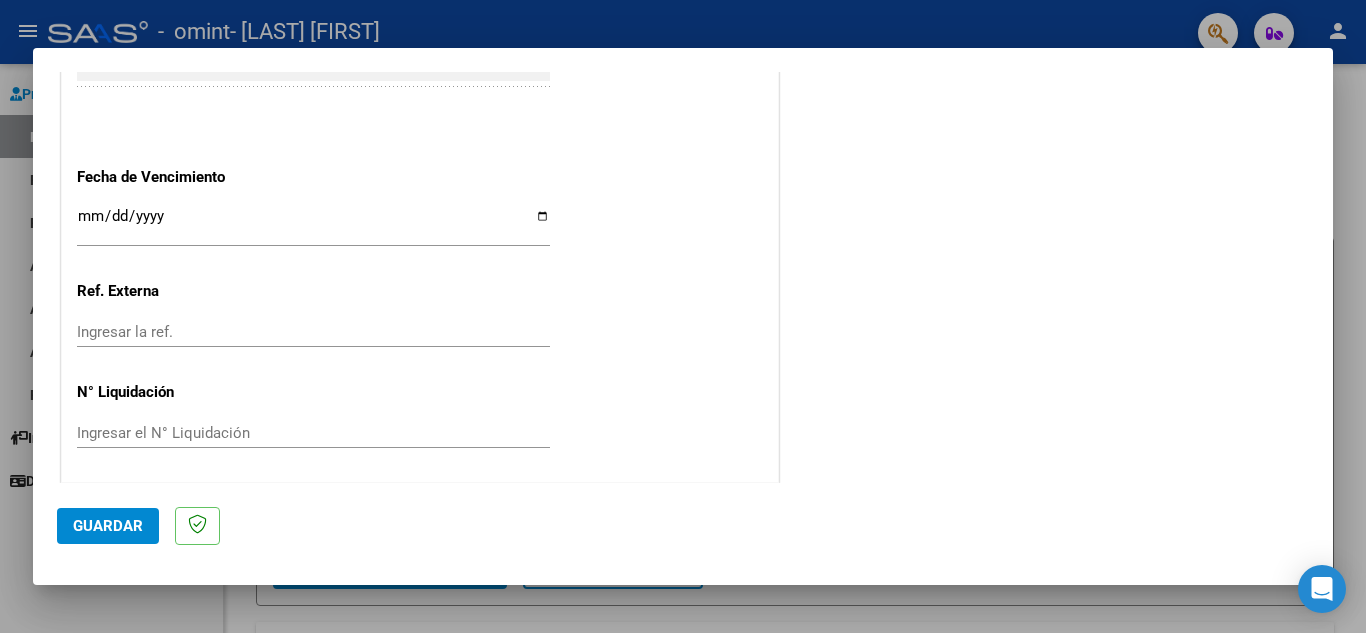 scroll, scrollTop: 1311, scrollLeft: 0, axis: vertical 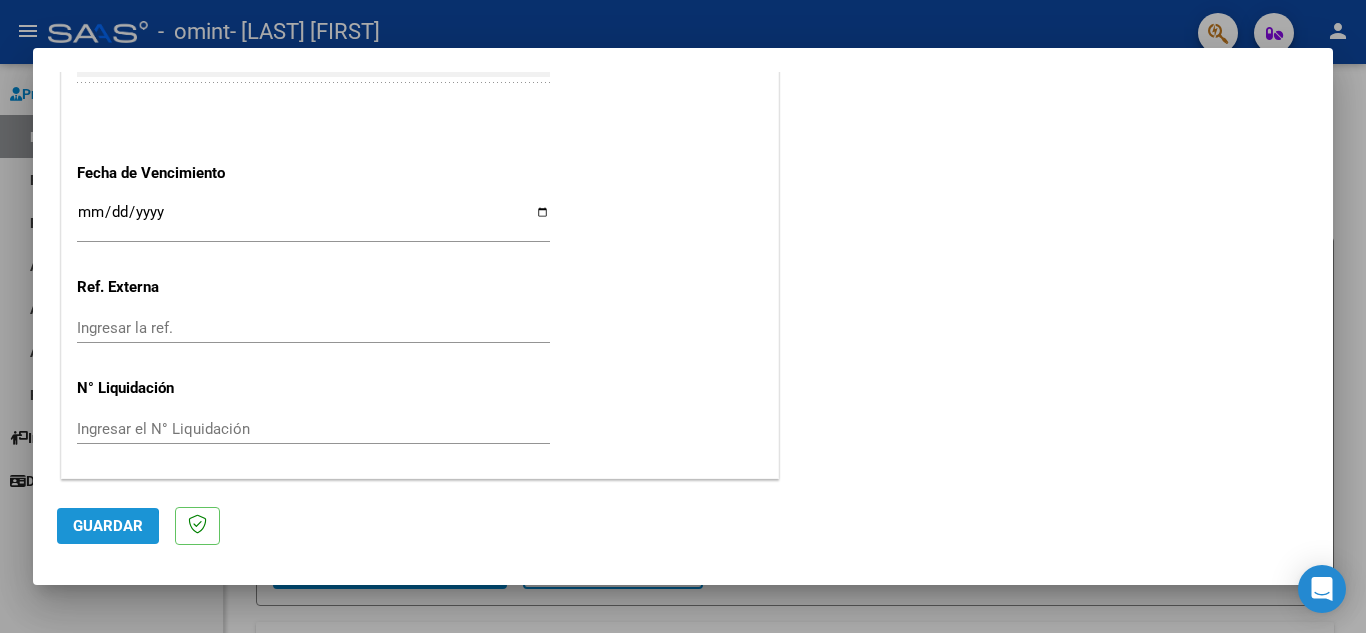 click on "Guardar" 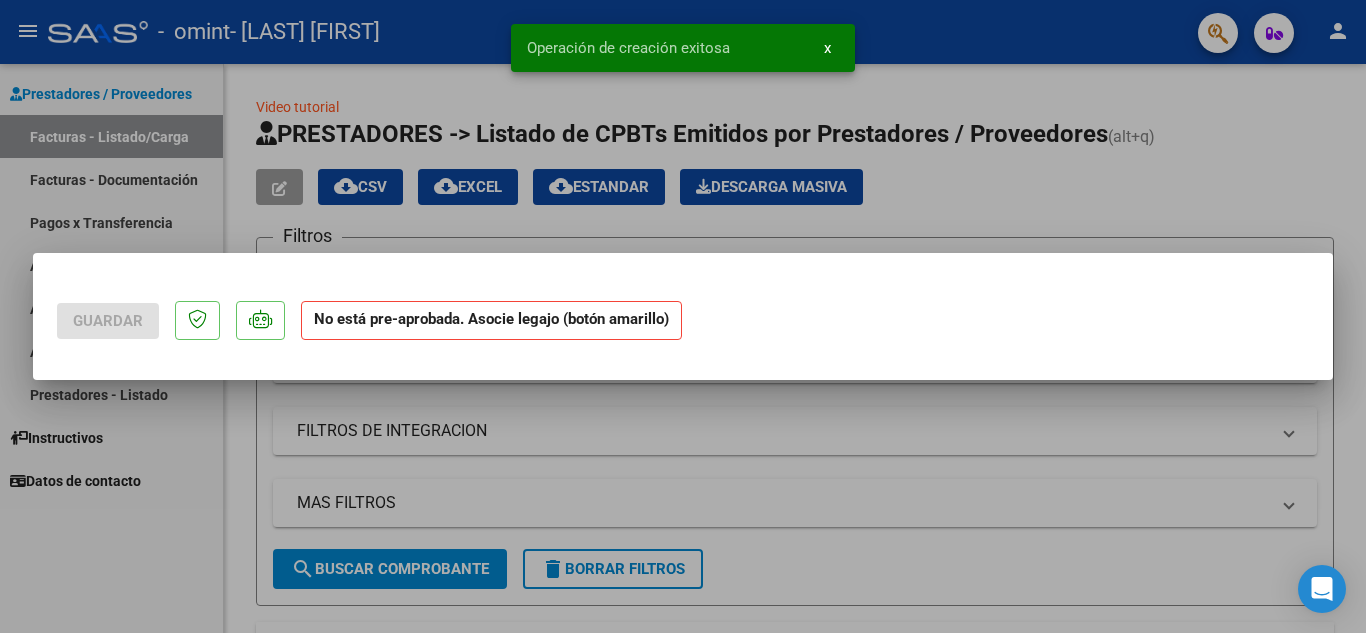 scroll, scrollTop: 0, scrollLeft: 0, axis: both 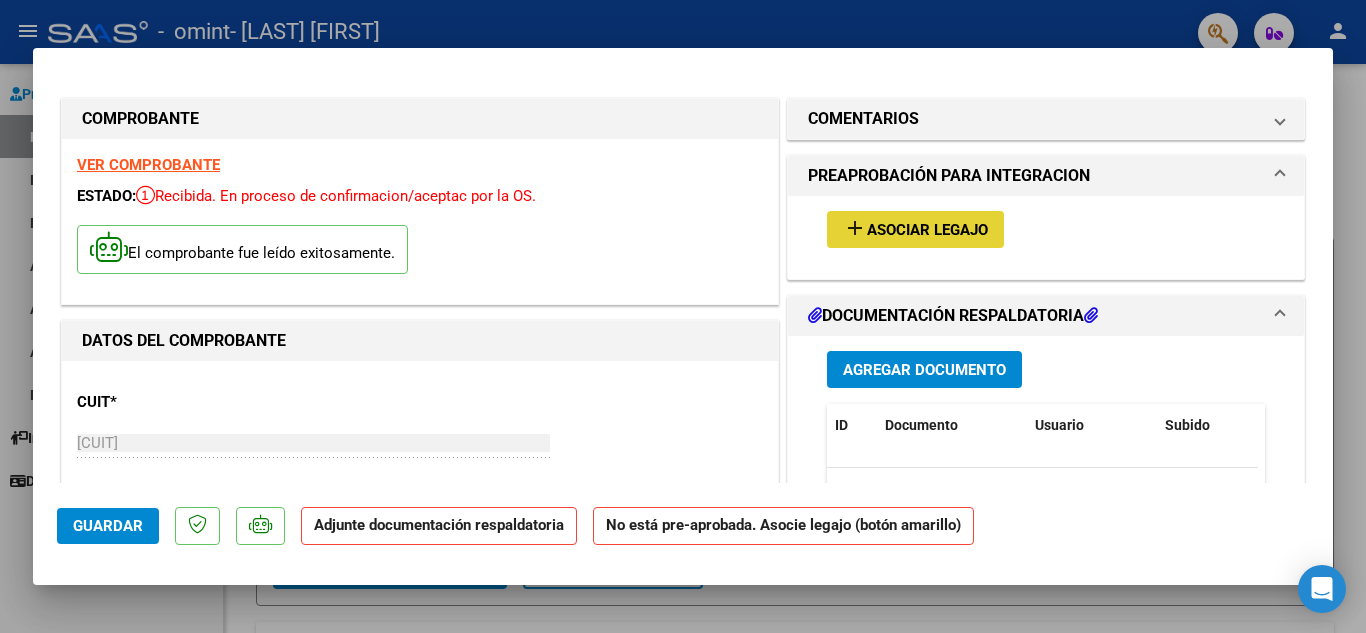 click on "Asociar Legajo" at bounding box center [927, 230] 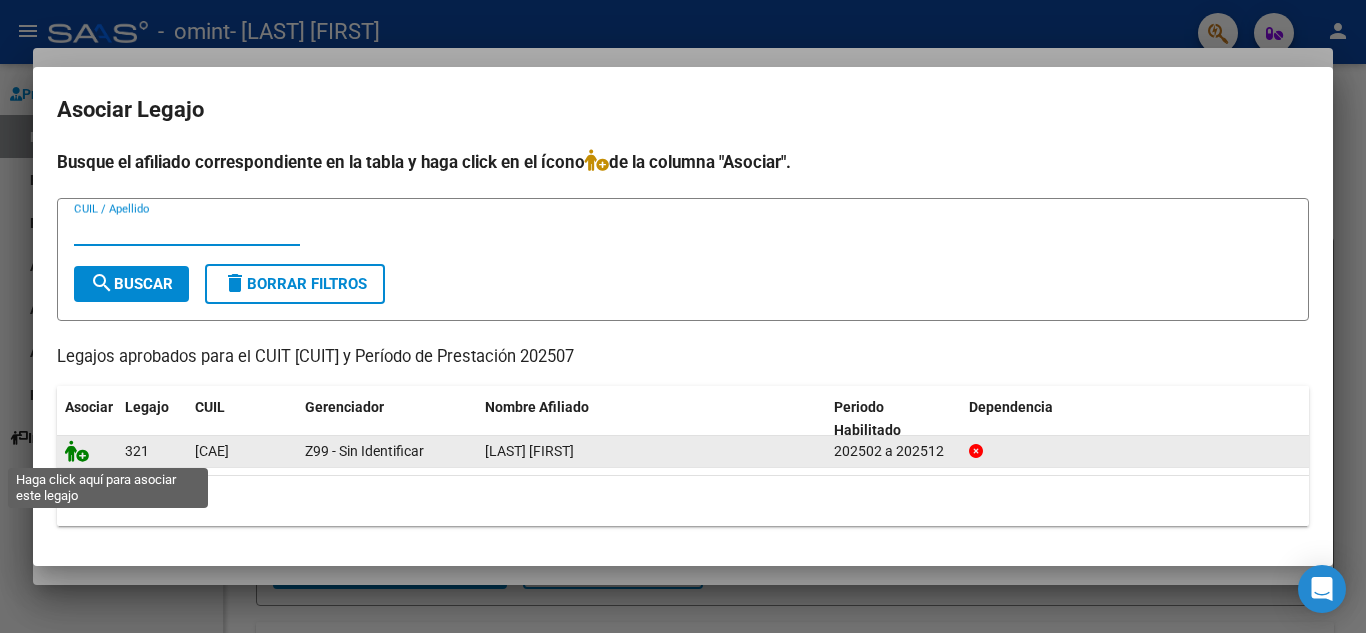 click 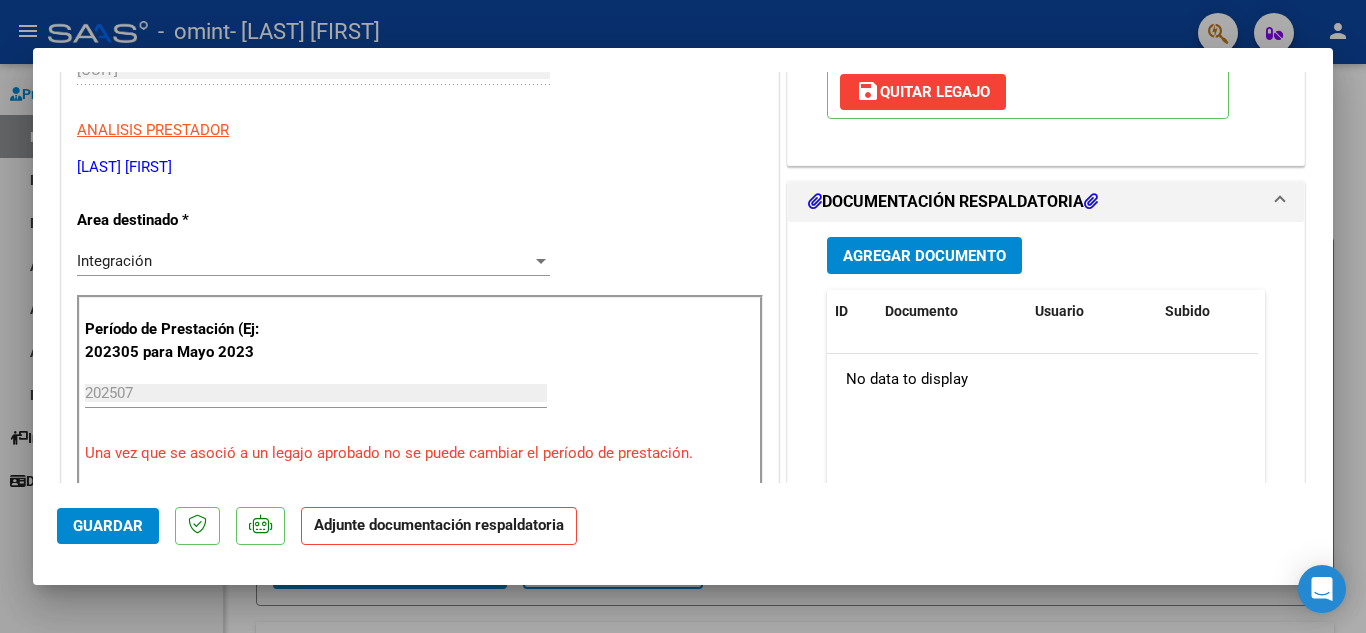 scroll, scrollTop: 466, scrollLeft: 0, axis: vertical 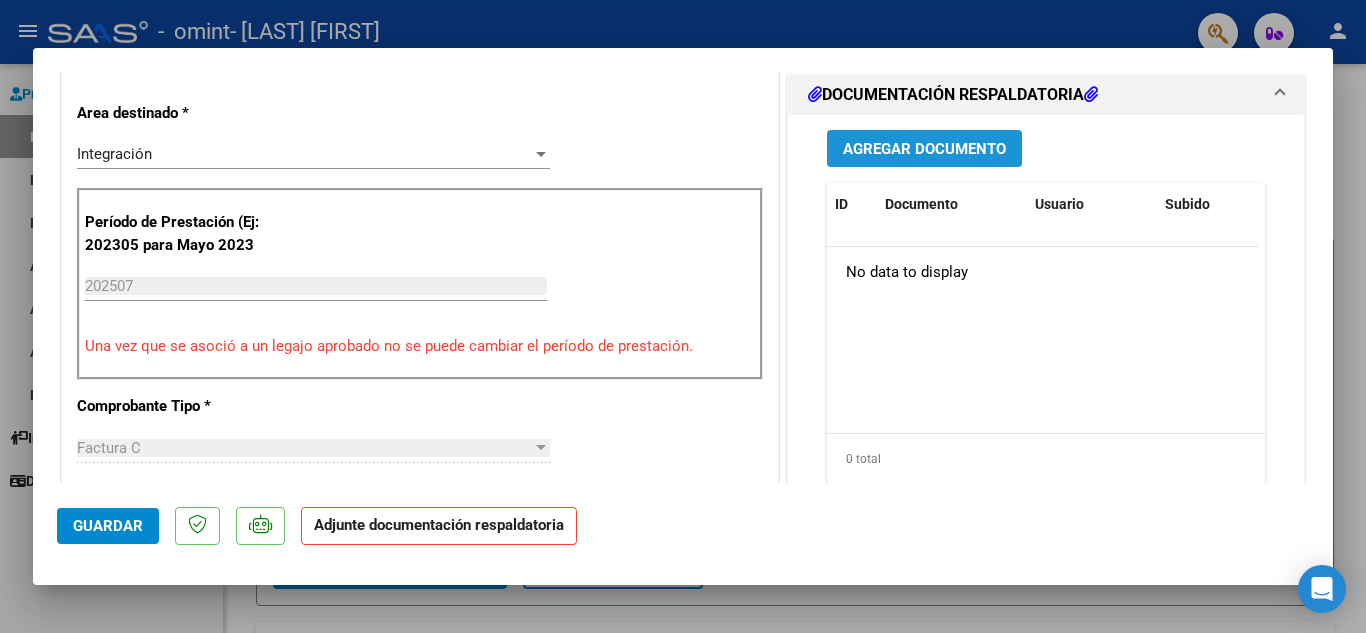click on "Agregar Documento" at bounding box center [924, 149] 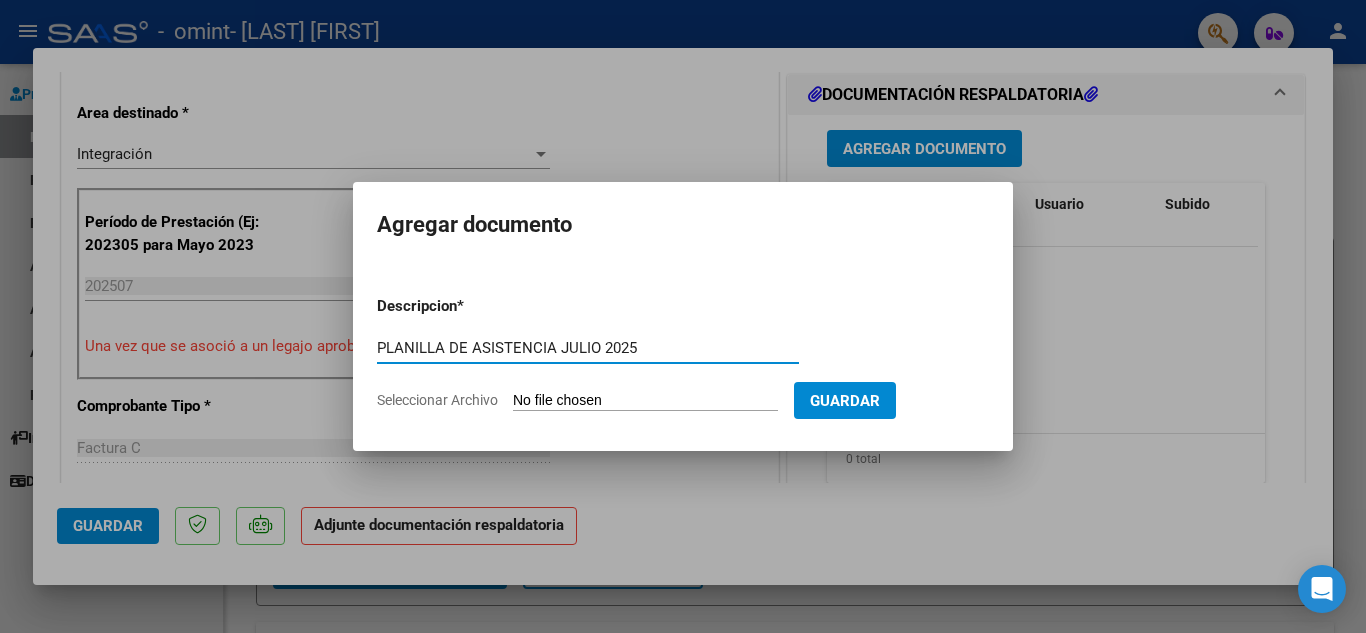 type on "PLANILLA DE ASISTENCIA JULIO 2025" 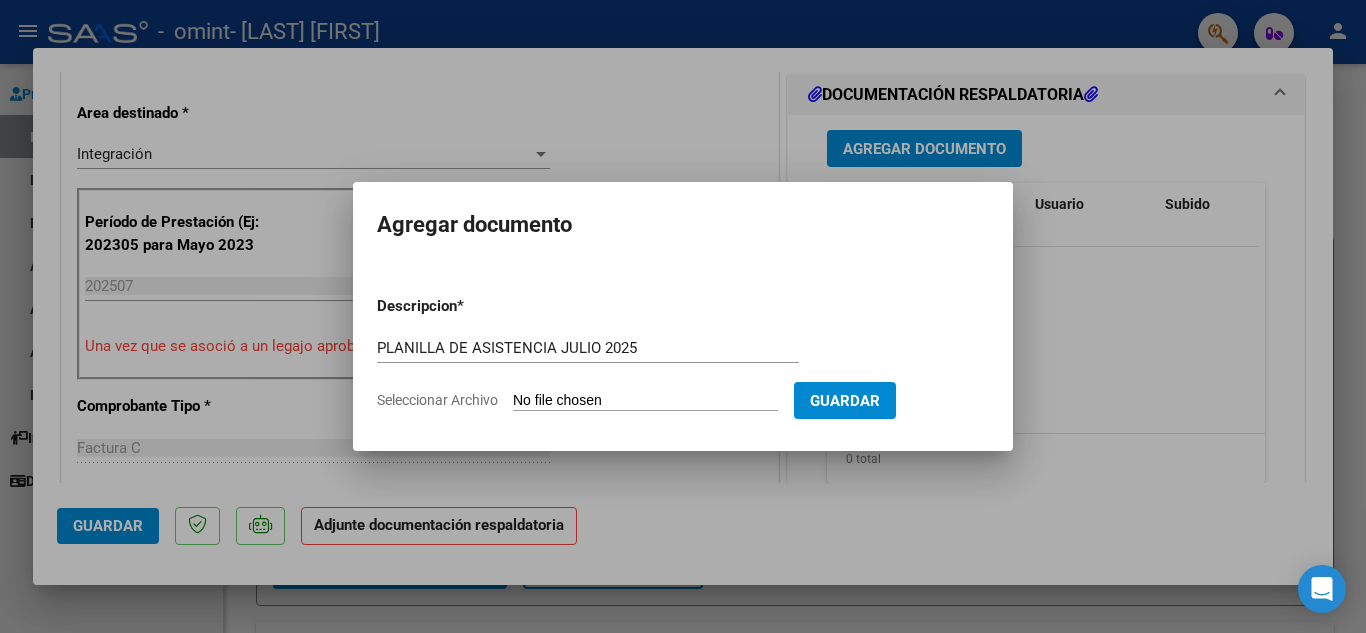click on "Seleccionar Archivo" at bounding box center [645, 401] 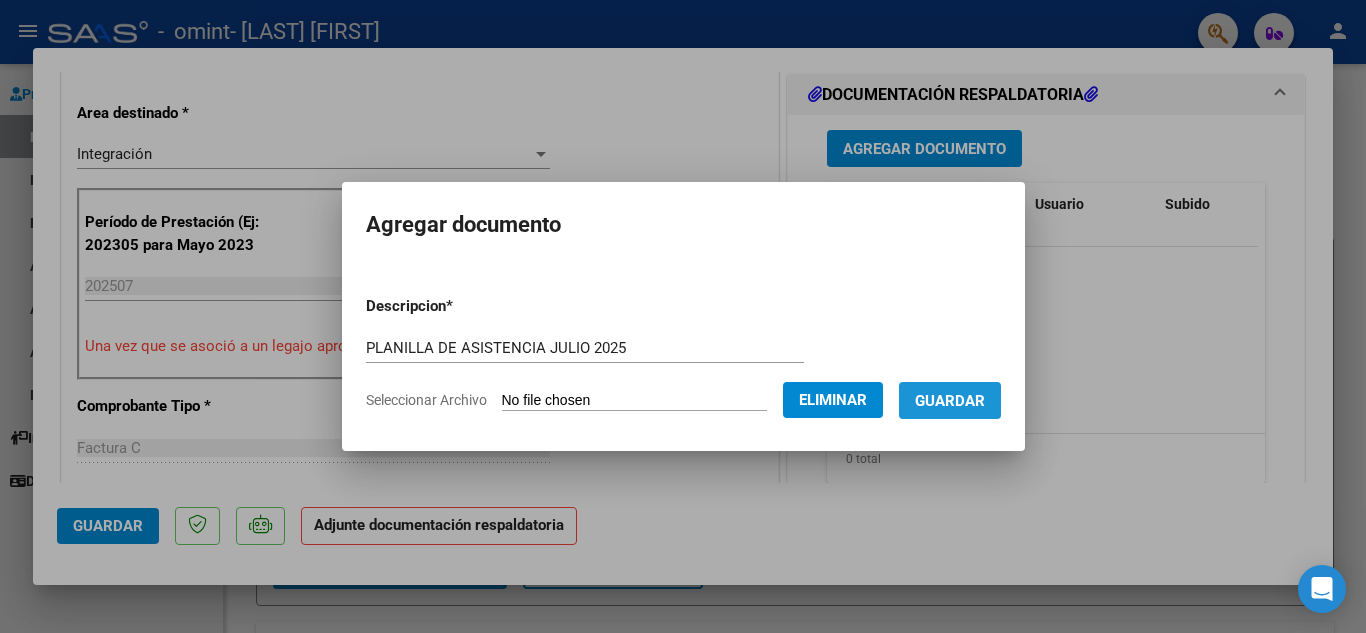 click on "Guardar" at bounding box center (950, 400) 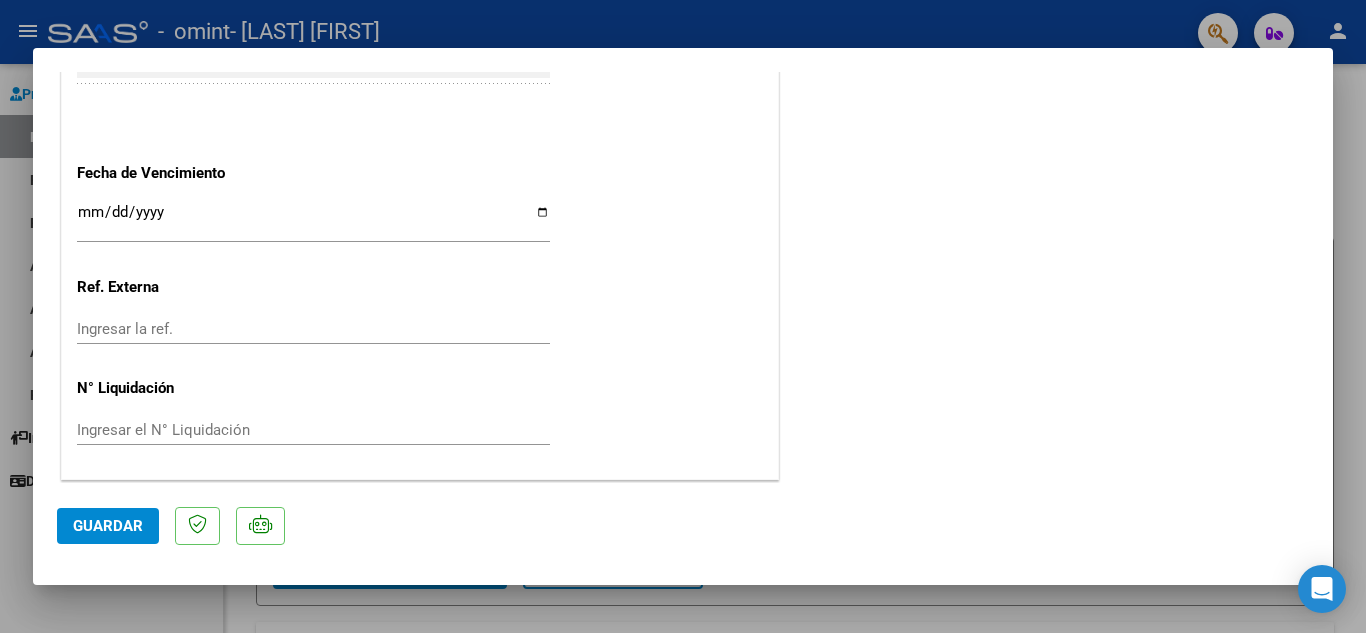 scroll, scrollTop: 1379, scrollLeft: 0, axis: vertical 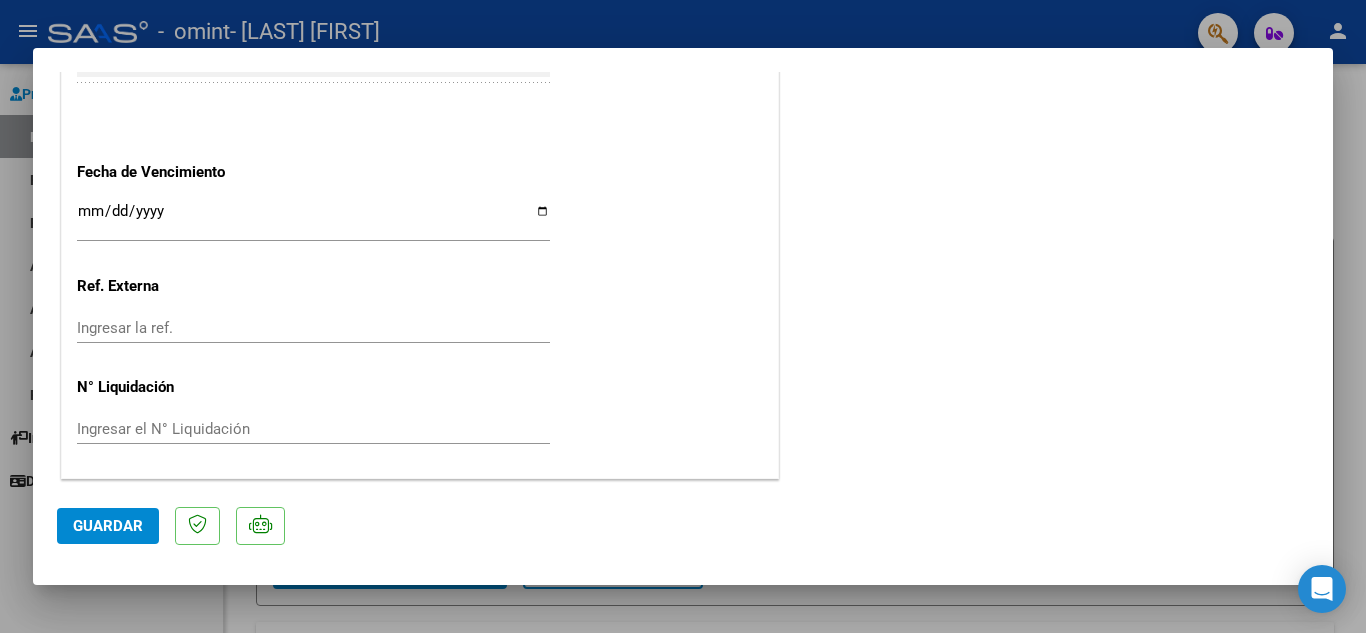 click on "Guardar" 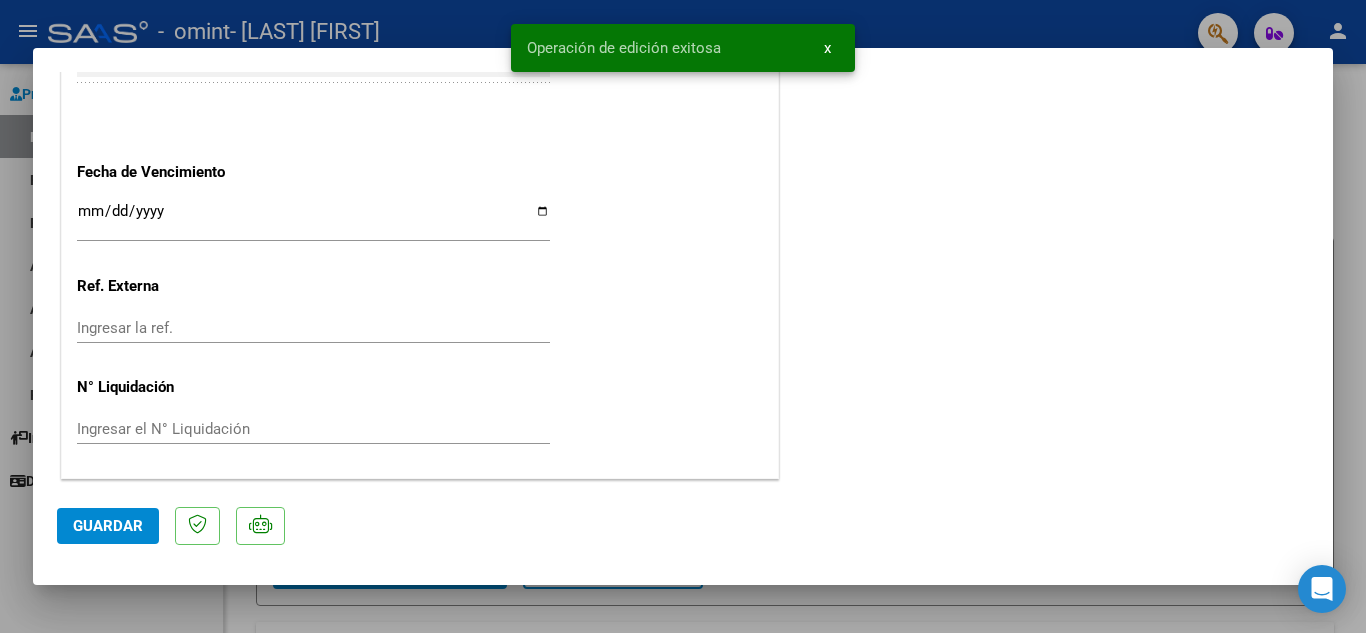 click at bounding box center (683, 316) 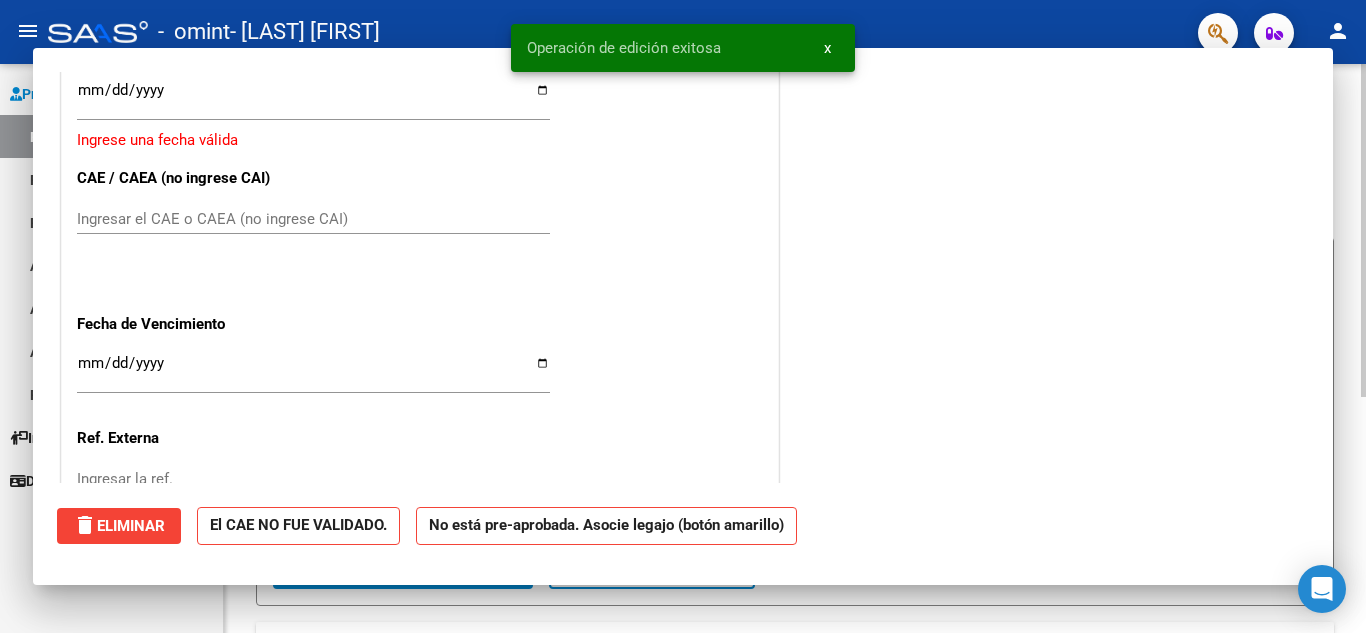 scroll, scrollTop: 0, scrollLeft: 0, axis: both 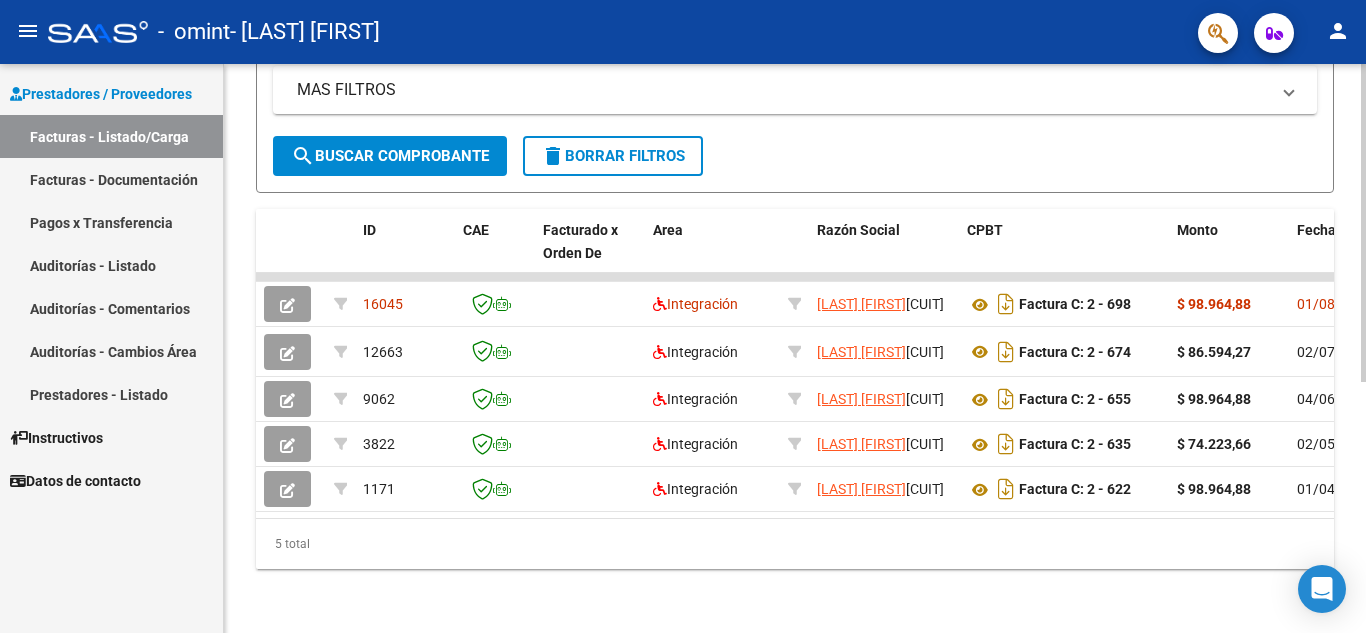 click 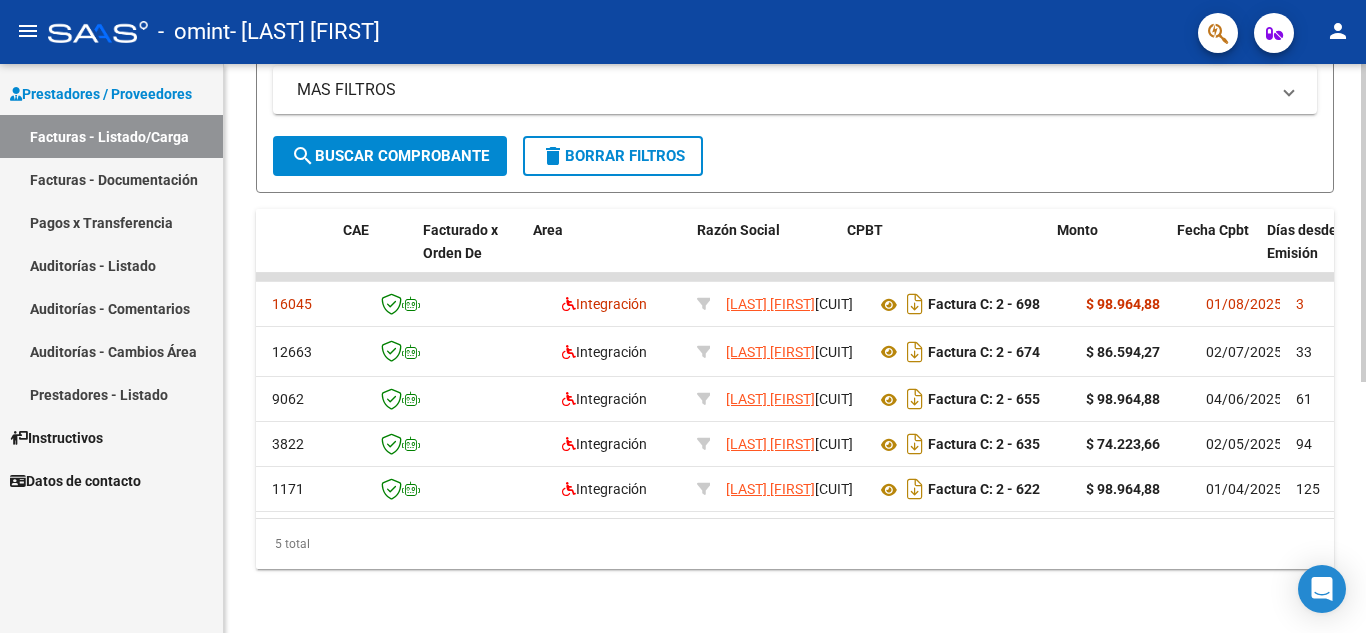 scroll, scrollTop: 0, scrollLeft: 120, axis: horizontal 